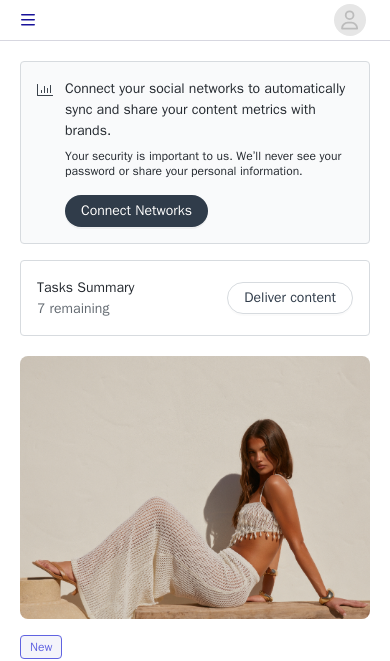 scroll, scrollTop: 0, scrollLeft: 0, axis: both 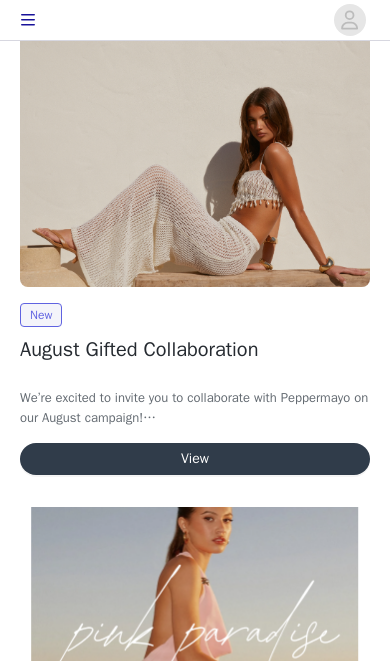 click on "View" at bounding box center [195, 459] 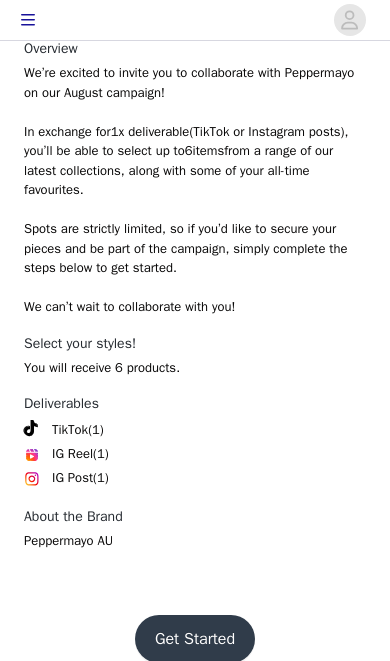 scroll, scrollTop: 679, scrollLeft: 0, axis: vertical 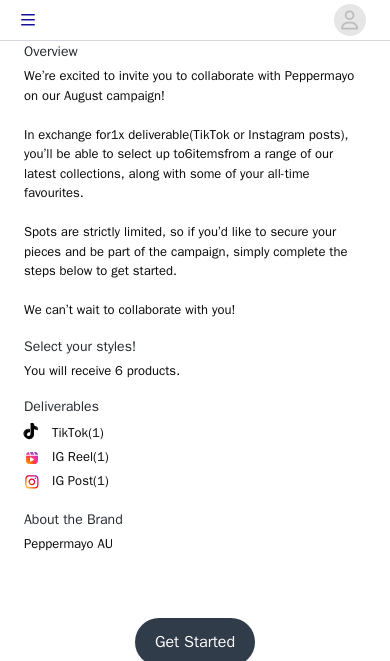 click on "Get Started" at bounding box center (195, 642) 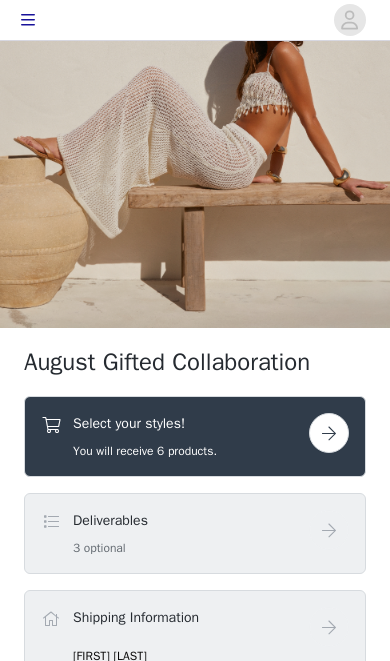 scroll, scrollTop: 263, scrollLeft: 0, axis: vertical 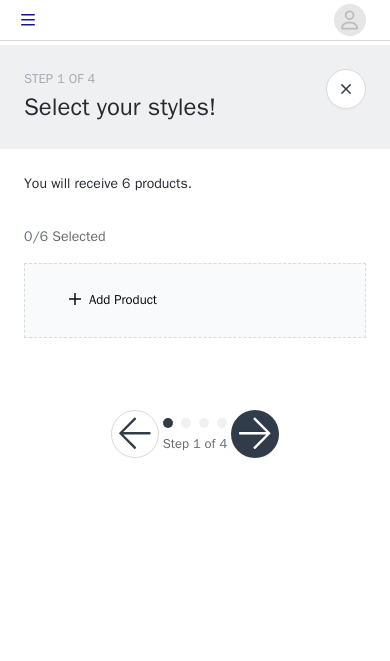 click on "Add Product" at bounding box center [195, 300] 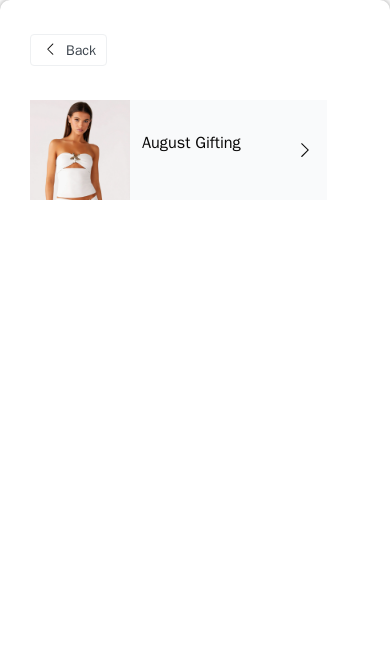 click on "August Gifting" at bounding box center [228, 150] 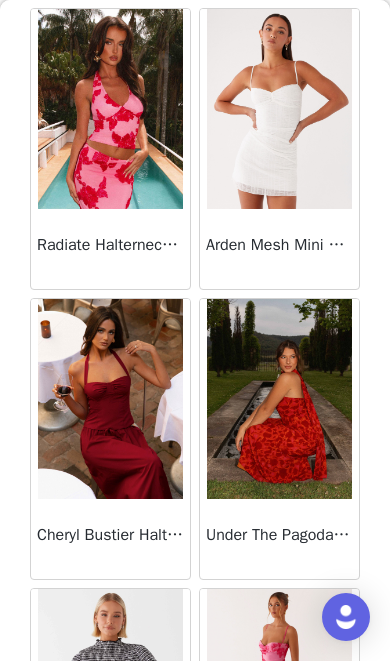 scroll, scrollTop: 676, scrollLeft: 0, axis: vertical 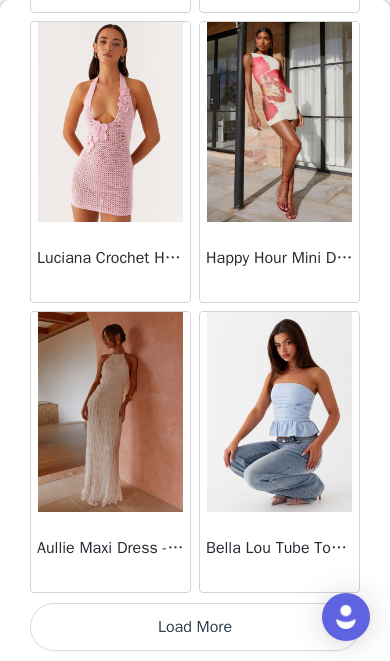 click on "Load More" at bounding box center (195, 627) 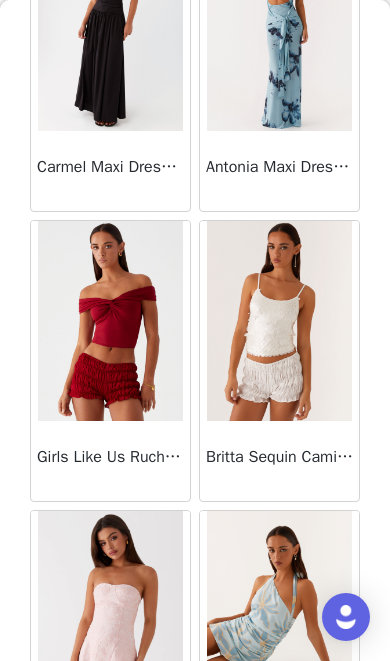 scroll, scrollTop: 4535, scrollLeft: 0, axis: vertical 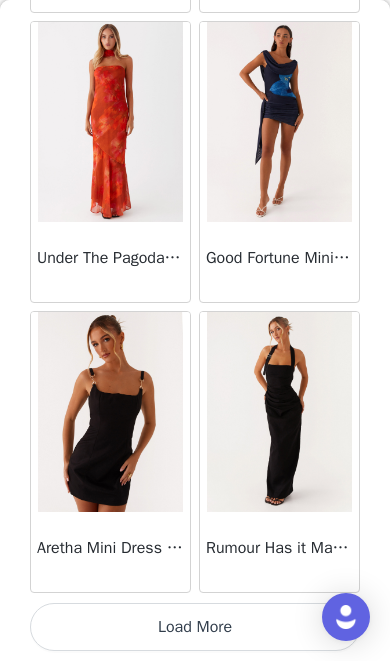 click on "Load More" at bounding box center [195, 627] 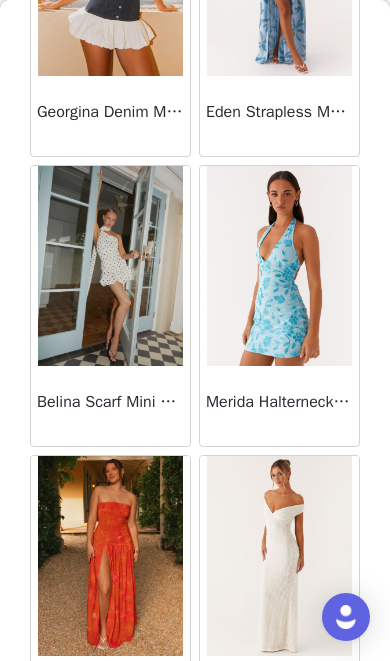 scroll, scrollTop: 7490, scrollLeft: 0, axis: vertical 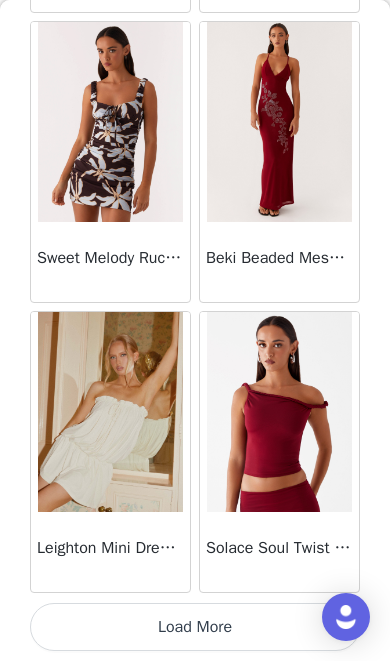 click on "Load More" at bounding box center [195, 627] 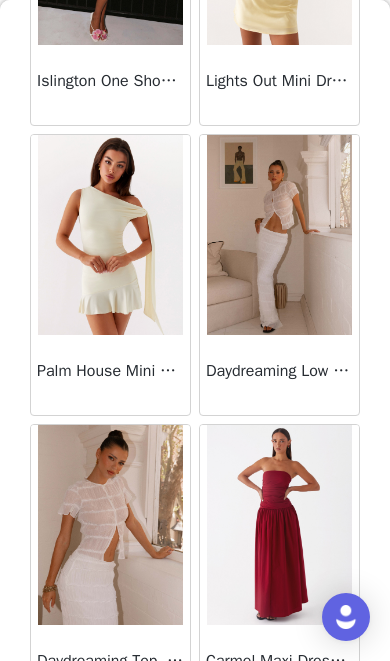 scroll, scrollTop: 9249, scrollLeft: 0, axis: vertical 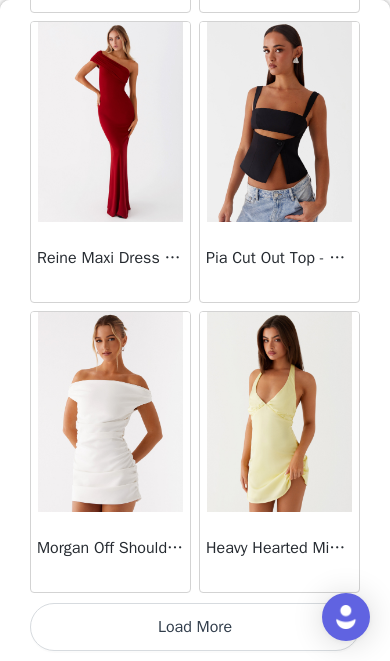 click on "Load More" at bounding box center (195, 627) 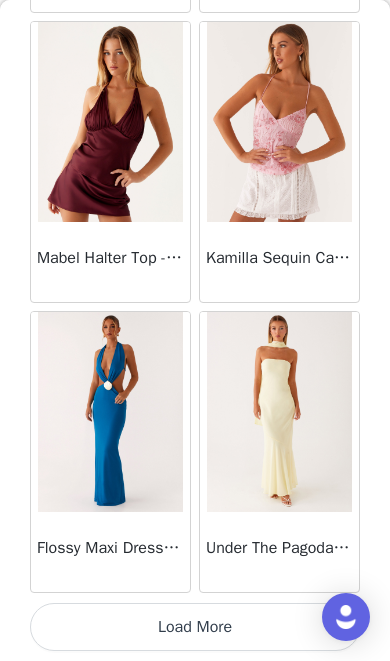 scroll, scrollTop: 13999, scrollLeft: 0, axis: vertical 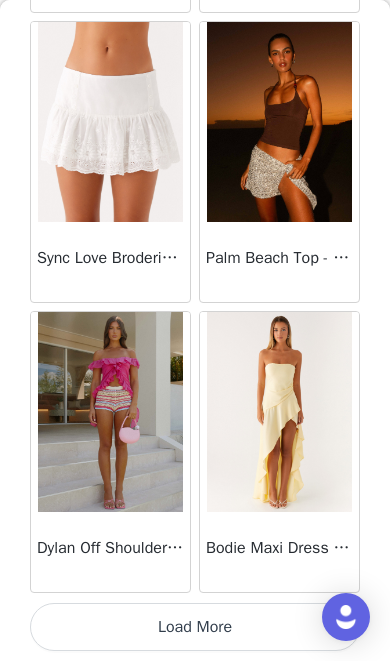 click on "Load More" at bounding box center [195, 627] 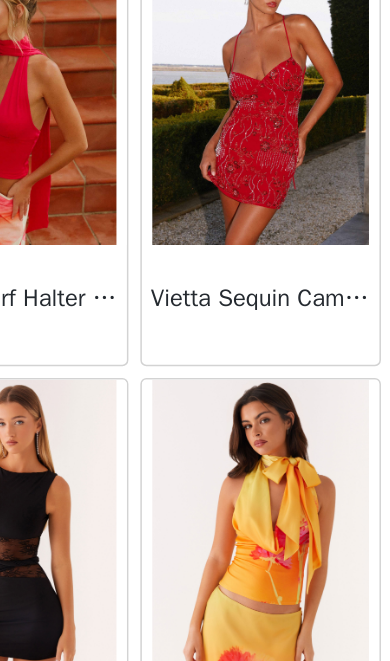 scroll, scrollTop: 19452, scrollLeft: 0, axis: vertical 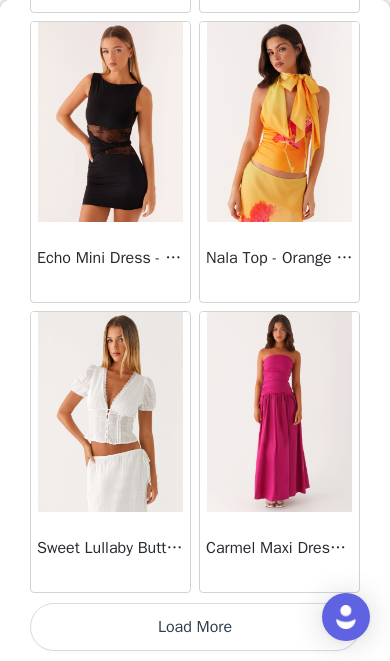 click on "Load More" at bounding box center [195, 627] 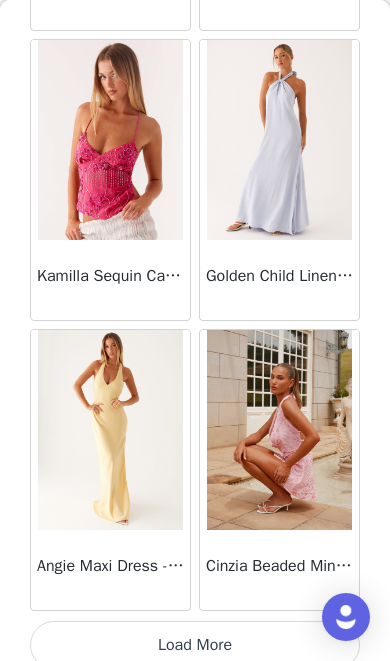 scroll, scrollTop: 22684, scrollLeft: 0, axis: vertical 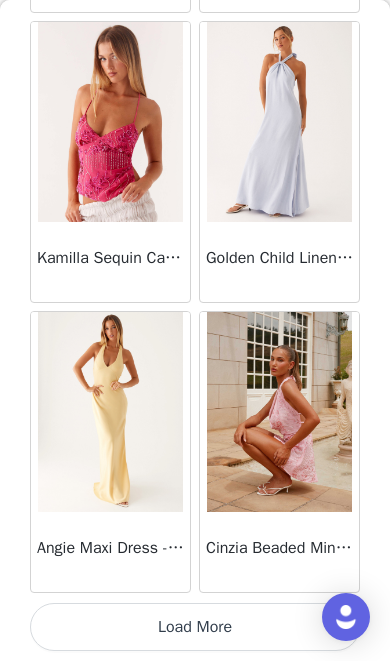 click on "Load More" at bounding box center [195, 627] 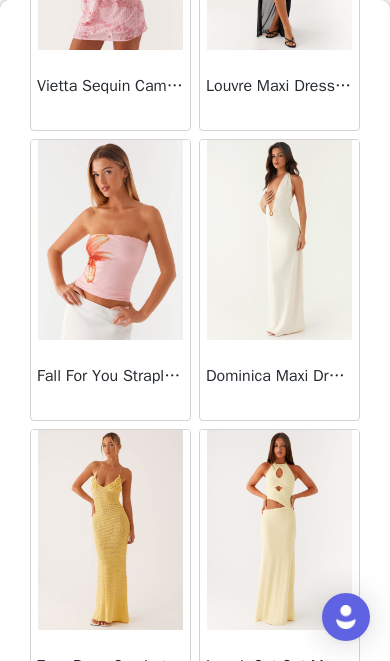 scroll, scrollTop: 24619, scrollLeft: 0, axis: vertical 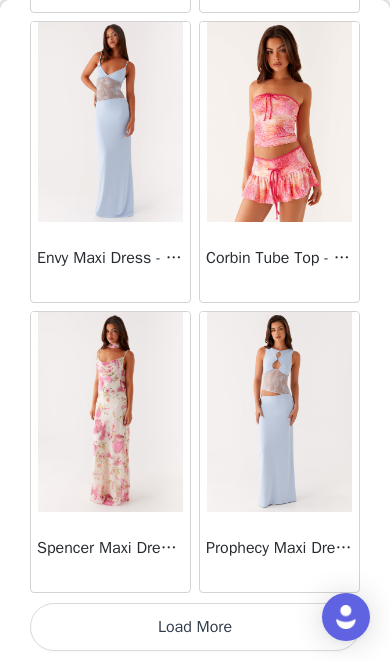 click on "Load More" at bounding box center [195, 627] 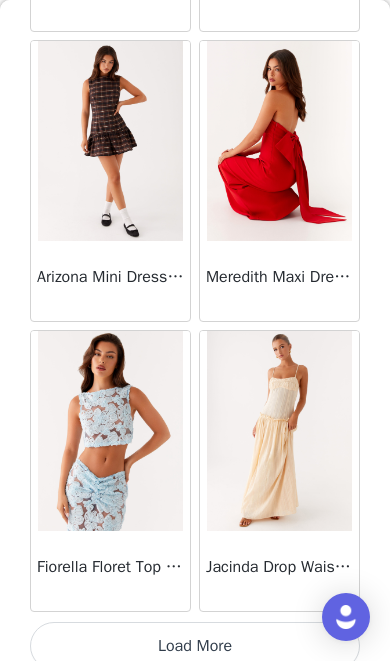 scroll, scrollTop: 28484, scrollLeft: 0, axis: vertical 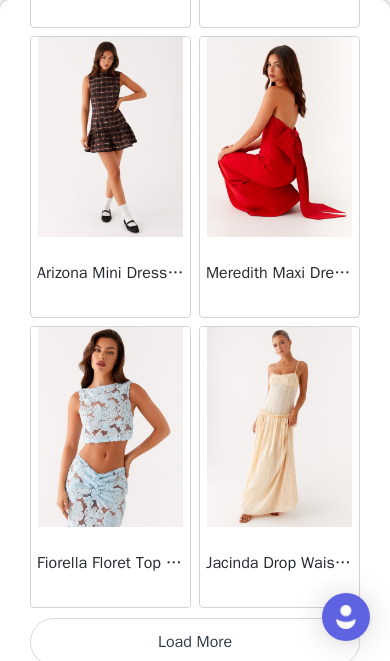 click on "Load More" at bounding box center (195, 642) 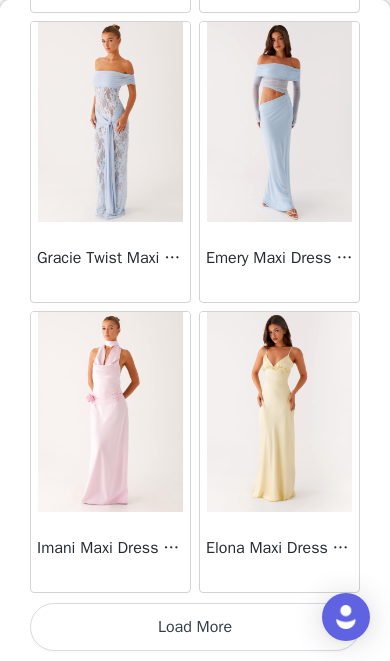 click on "Load More" at bounding box center [195, 627] 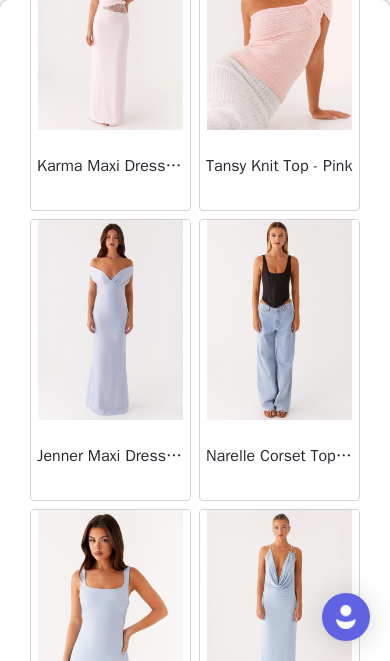 scroll, scrollTop: 33232, scrollLeft: 0, axis: vertical 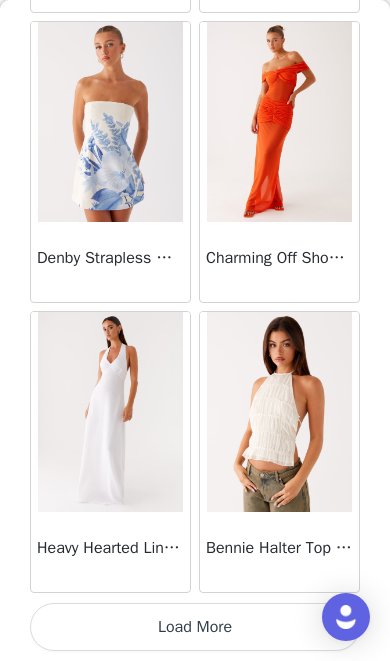 click on "Load More" at bounding box center (195, 627) 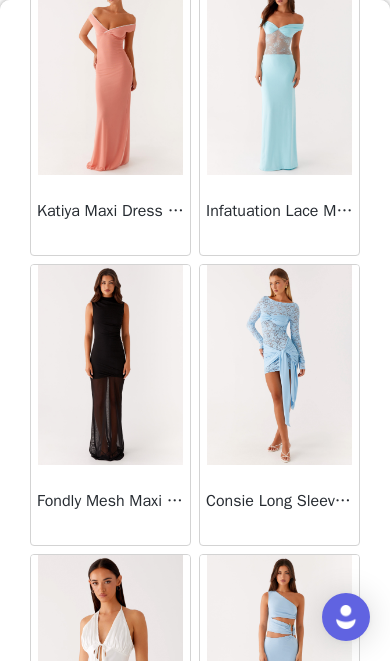 scroll, scrollTop: 35175, scrollLeft: 0, axis: vertical 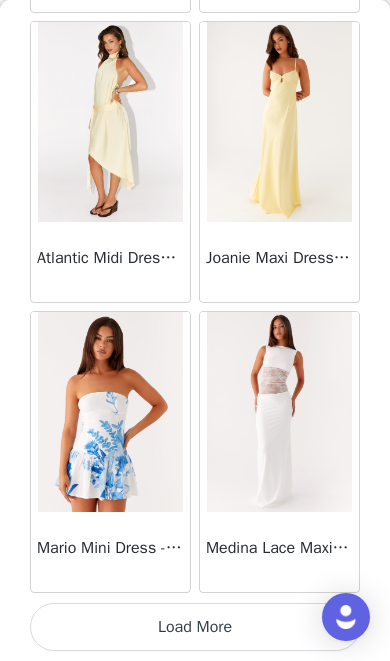 click on "Load More" at bounding box center [195, 627] 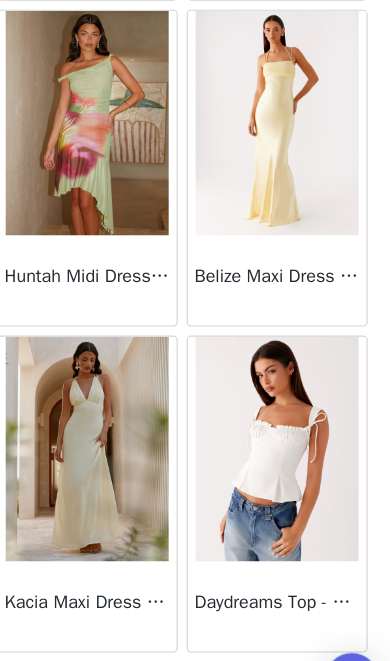 scroll, scrollTop: 40099, scrollLeft: 0, axis: vertical 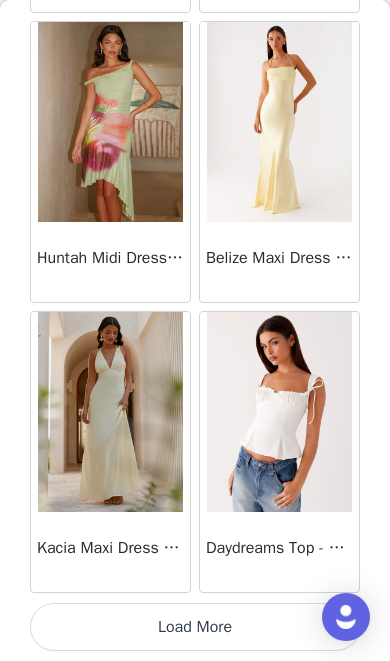 click on "Load More" at bounding box center [195, 627] 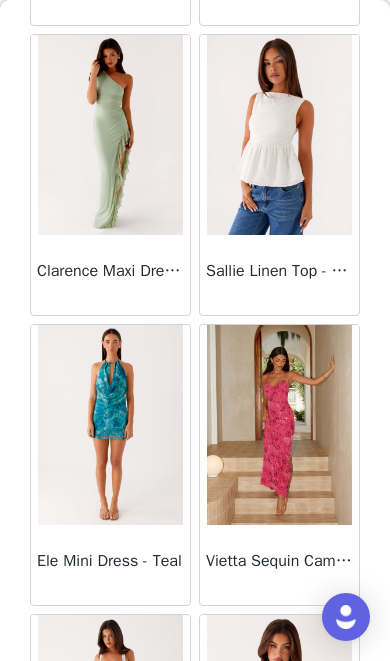 scroll, scrollTop: 41822, scrollLeft: 0, axis: vertical 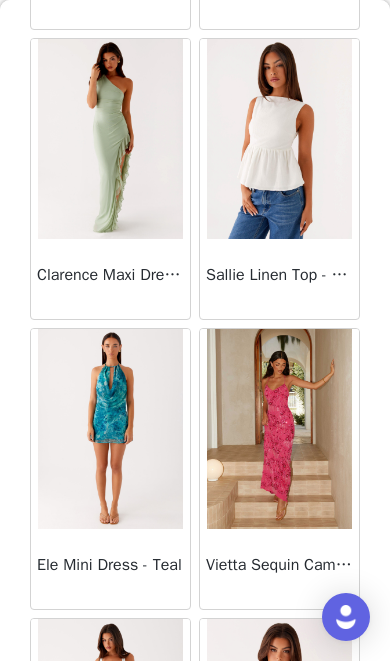 click on "Clarence Maxi Dress - Sage" at bounding box center (110, 279) 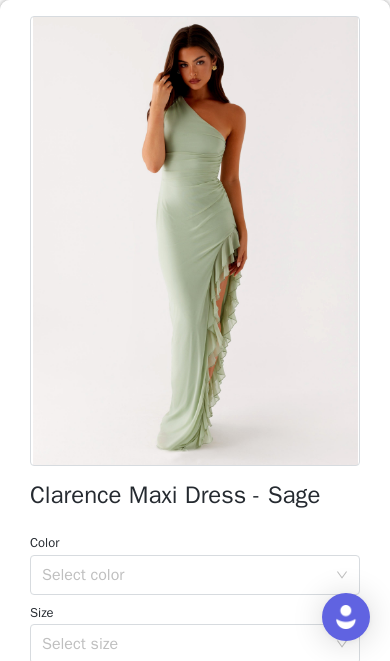 scroll, scrollTop: 90, scrollLeft: 0, axis: vertical 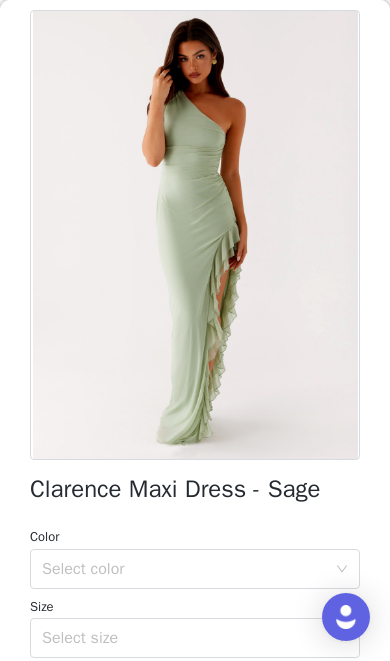 click on "Select color" at bounding box center (184, 569) 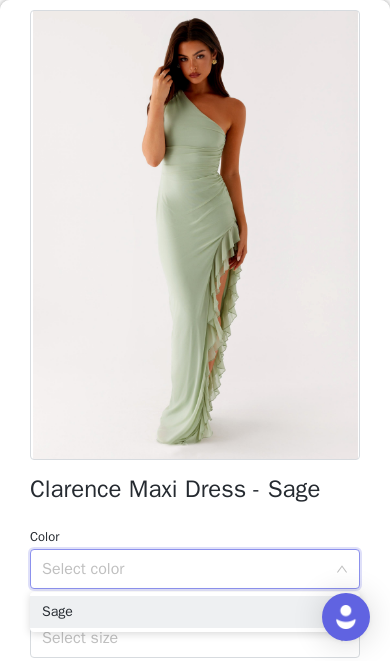 click on "Sage" at bounding box center (195, 612) 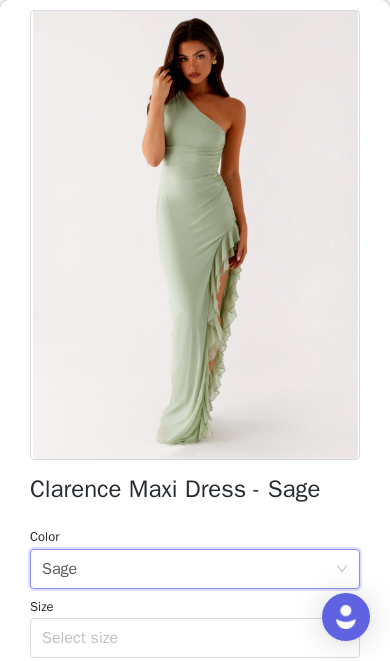 click on "Select size" at bounding box center (184, 638) 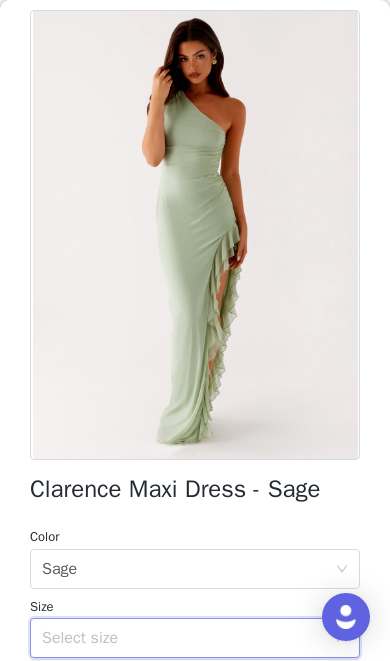 click on "Select size" at bounding box center [184, 638] 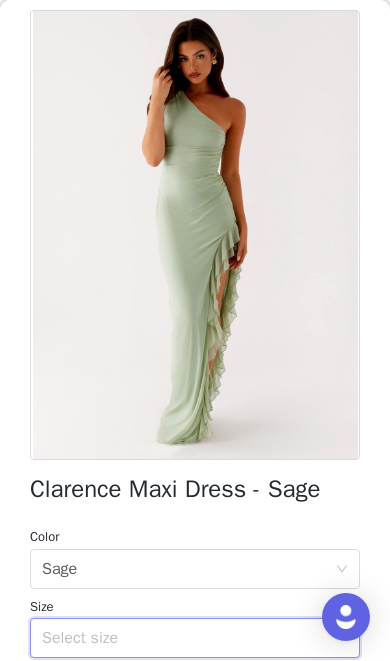 click on "Select size" at bounding box center (184, 638) 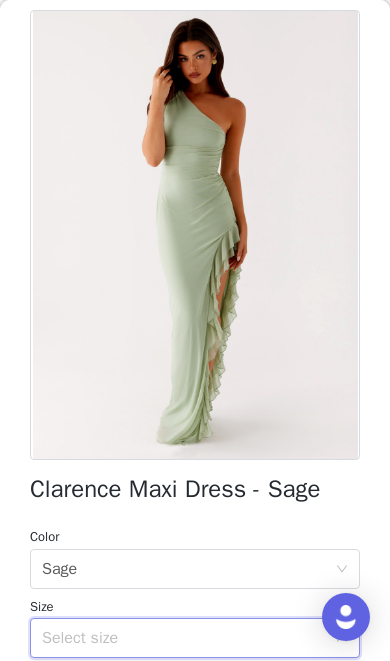 click on "Select size" at bounding box center [184, 638] 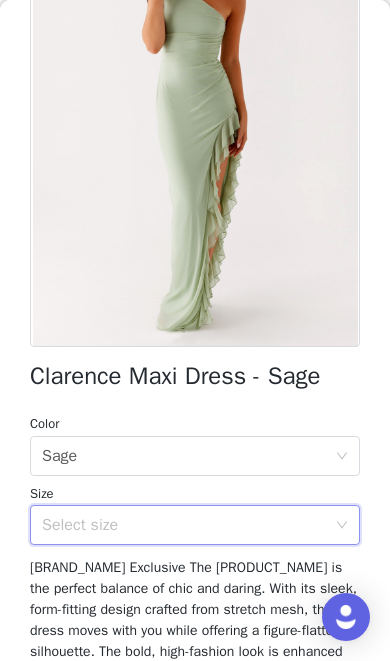 scroll, scrollTop: 221, scrollLeft: 0, axis: vertical 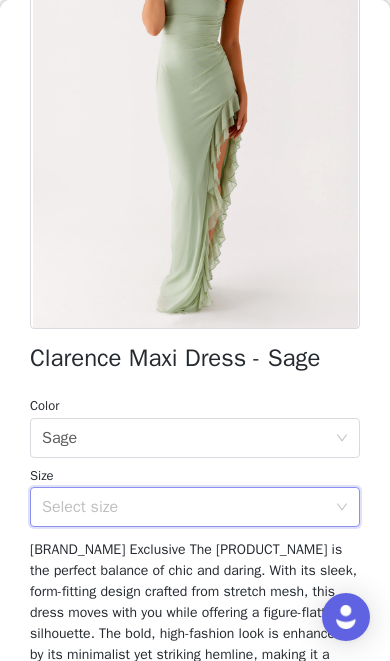 click on "Select size" at bounding box center [184, 507] 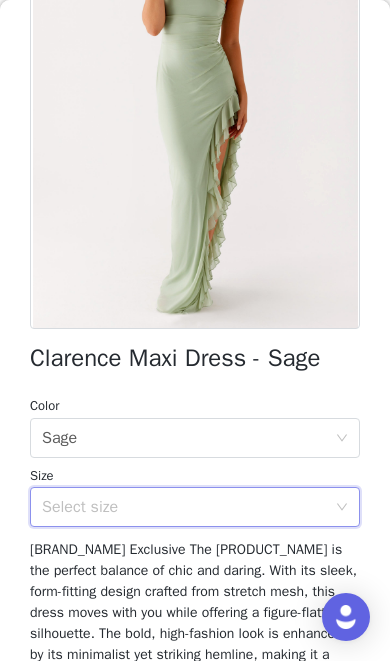 click on "Select size" at bounding box center (195, 507) 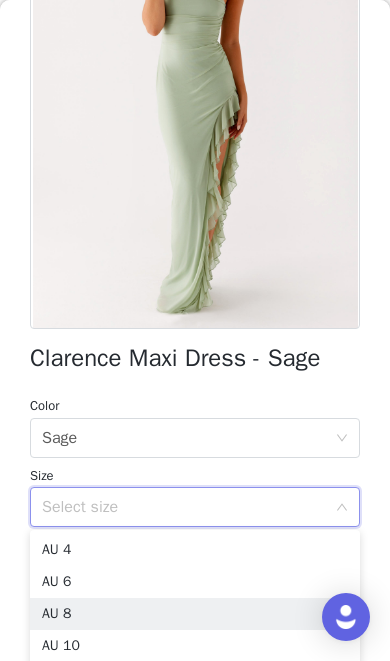 click on "AU 8" at bounding box center [195, 614] 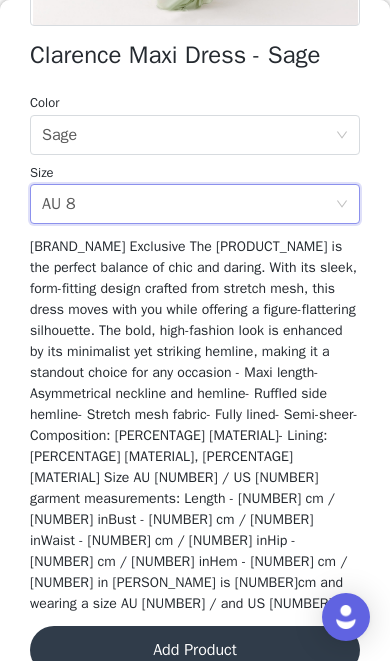 scroll, scrollTop: 518, scrollLeft: 0, axis: vertical 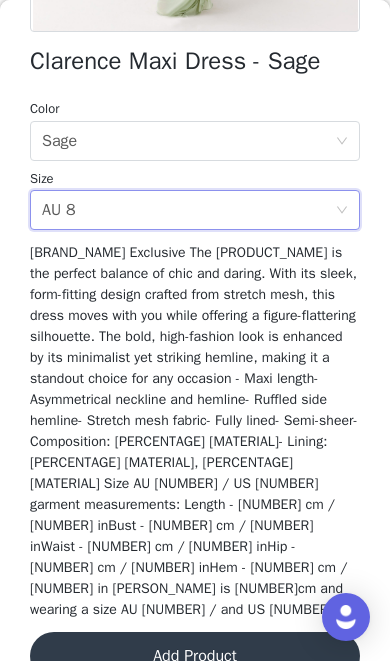 click on "Add Product" at bounding box center (195, 656) 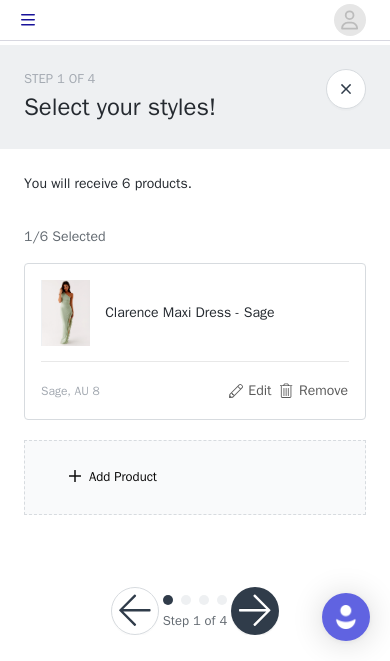 click on "Add Product" at bounding box center (195, 477) 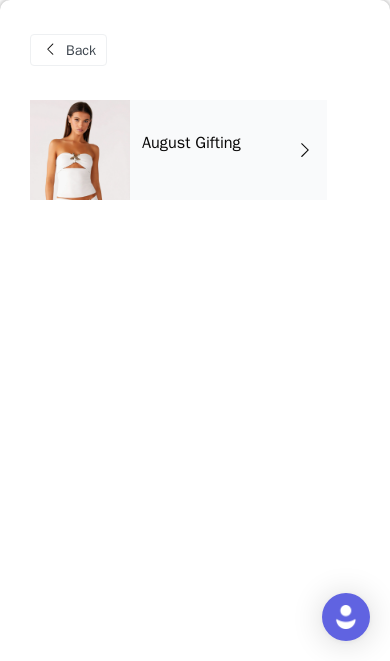 click at bounding box center (305, 150) 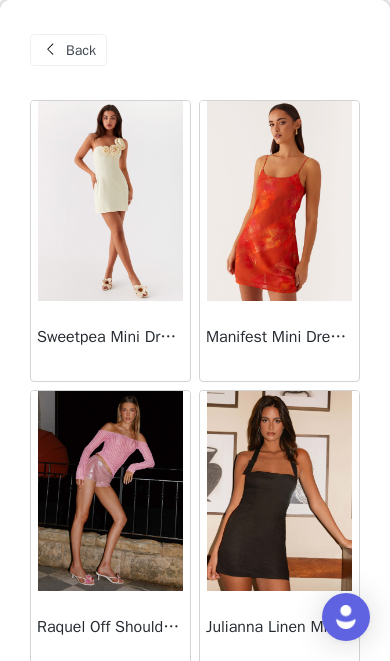 click at bounding box center [110, 491] 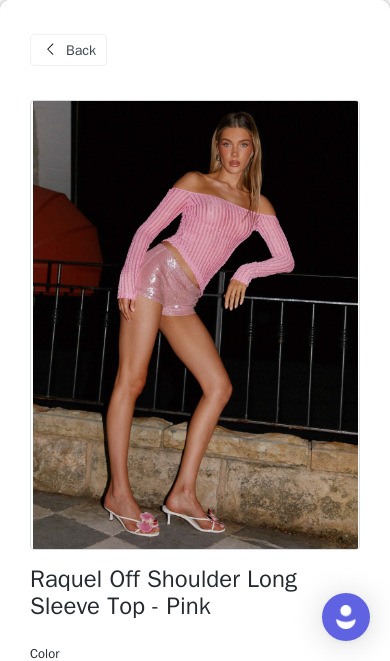 click on "Back     [PRODUCT_NAME] - [COLOR]               Color   Select color Size   Select size   [BRAND_NAME] Exclusive Embrace elegance with the [PRODUCT_NAME]. Featuring a stylish off-shoulder design, this top is crafted from textured fabric that adds depth and sophistication. The semi-sheer finish lends a touch of allure, making it perfect for those special evenings. - Off Shoulder Neckline- Textured Fabric- Elasticated Neckline- Semi Sheer- Unlined- Asymmetrical Hem- [PERCENTAGE] [MATERIAL]- [PERCENTAGE] [MATERIAL] Size AU [NUMBER] / US [NUMBER] garment measurements: Bust: [NUMBER] cm / [NUMBER] inWaist: [NUMBER] cm / [NUMBER] inHem: [NUMBER] cm / [NUMBER] inSleeve Length: [NUMBER] cm / [NUMBER] inLength: [NUMBER] cm / [NUMBER] in [PERSON_NAME] is [NUMBER]cm and wearing a size AU [NUMBER] / and US [NUMBER]   Add Product" at bounding box center (195, 330) 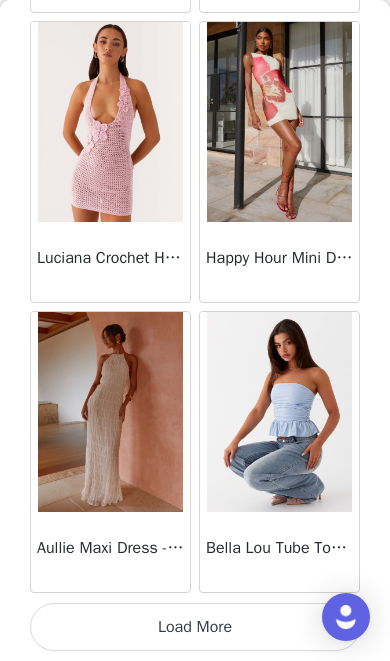 click on "Load More" at bounding box center [195, 627] 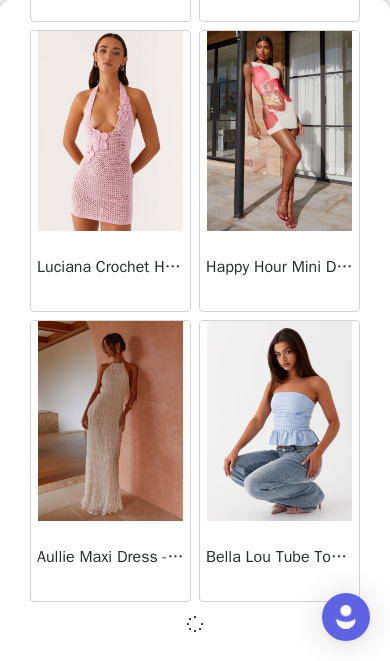 scroll, scrollTop: 2390, scrollLeft: 0, axis: vertical 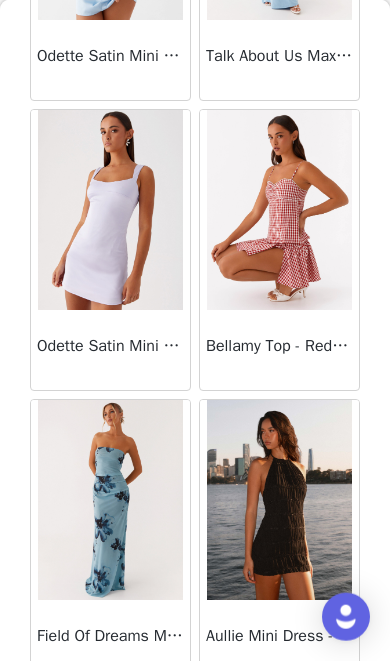 click at bounding box center [279, 210] 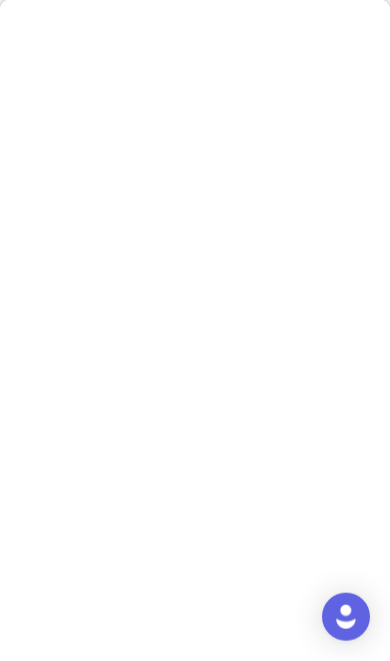 scroll, scrollTop: 0, scrollLeft: 0, axis: both 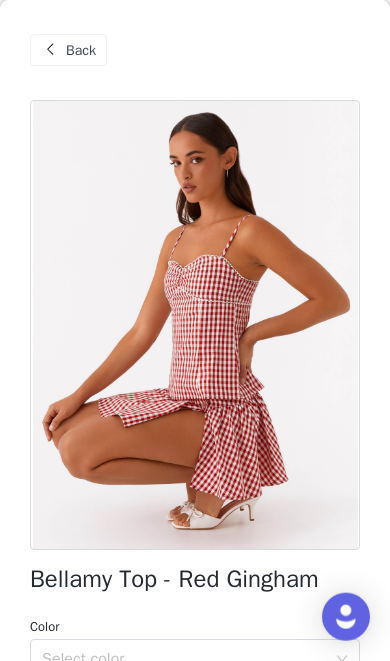 click on "Back" at bounding box center (68, 50) 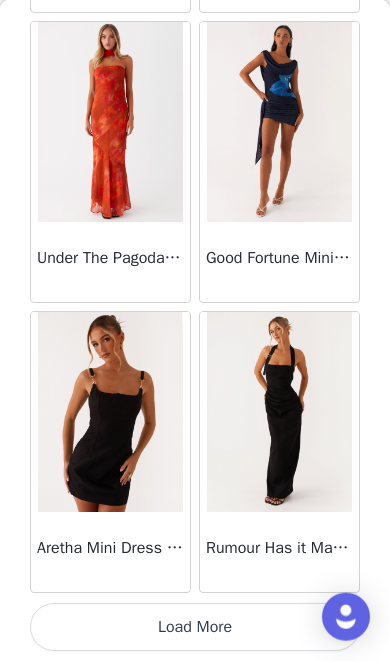 click on "Load More" at bounding box center [195, 627] 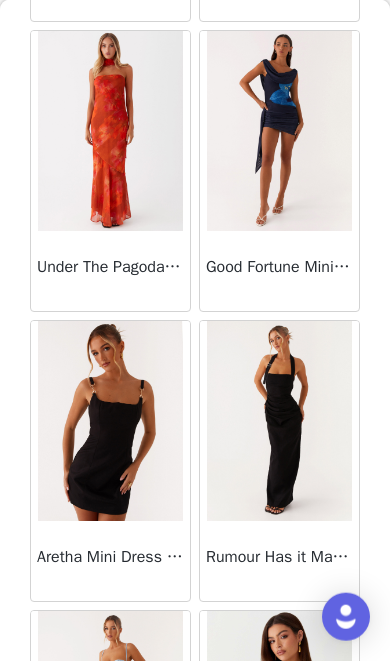 click at bounding box center [279, 421] 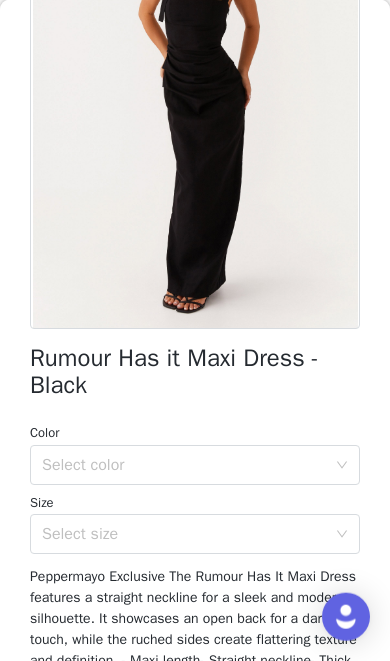 scroll, scrollTop: 251, scrollLeft: 0, axis: vertical 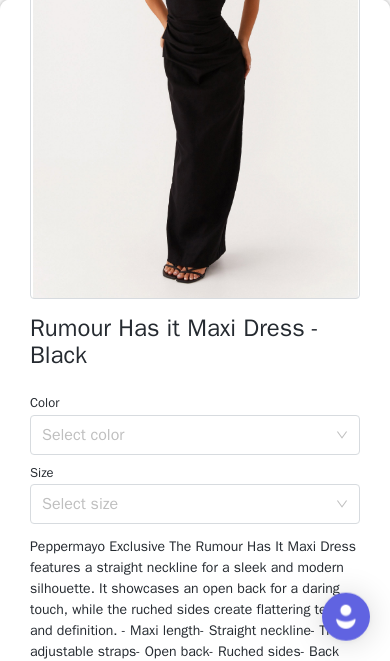 click on "Select size" at bounding box center (184, 504) 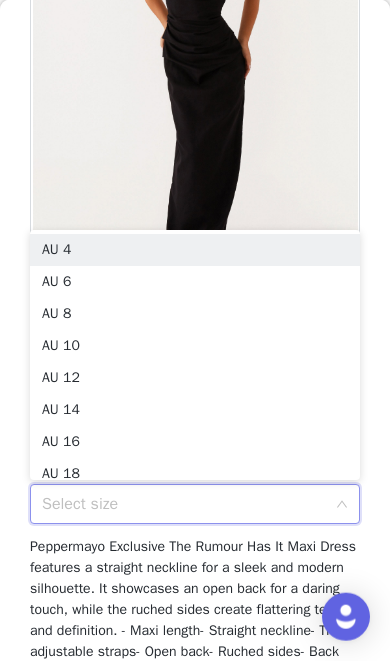 click on "AU 8" at bounding box center [195, 314] 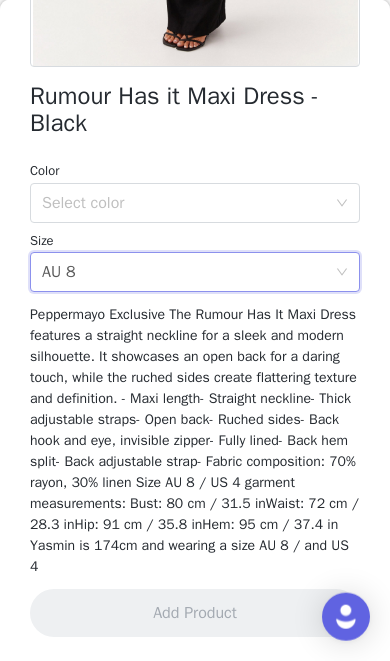 scroll, scrollTop: 498, scrollLeft: 0, axis: vertical 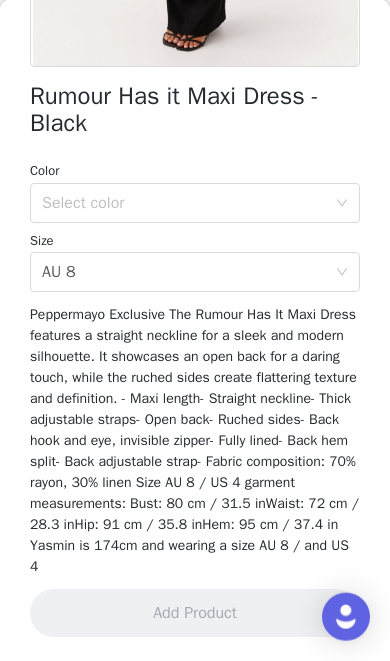 click on "Select color" at bounding box center (184, 203) 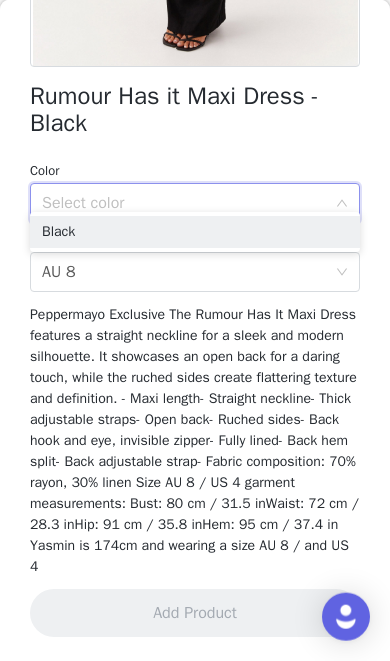 click on "Black" at bounding box center (195, 232) 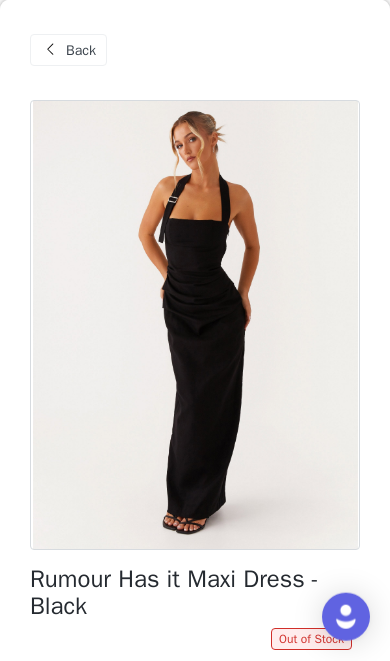 scroll, scrollTop: 0, scrollLeft: 0, axis: both 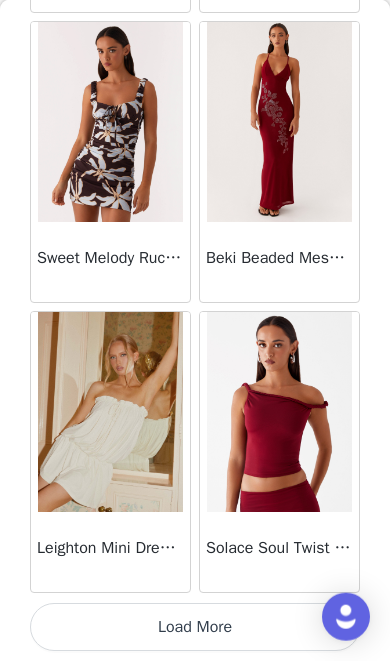 click on "Load More" at bounding box center (195, 627) 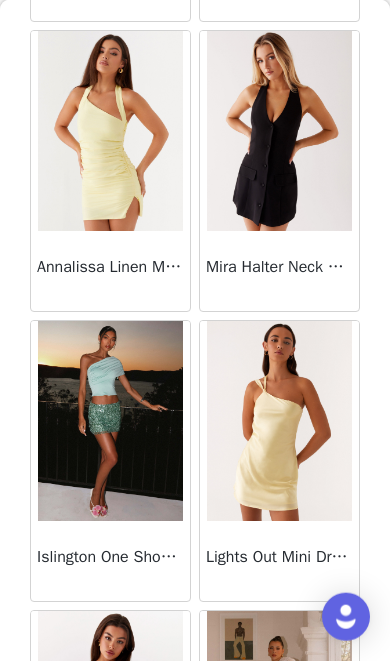 scroll, scrollTop: 8865, scrollLeft: 0, axis: vertical 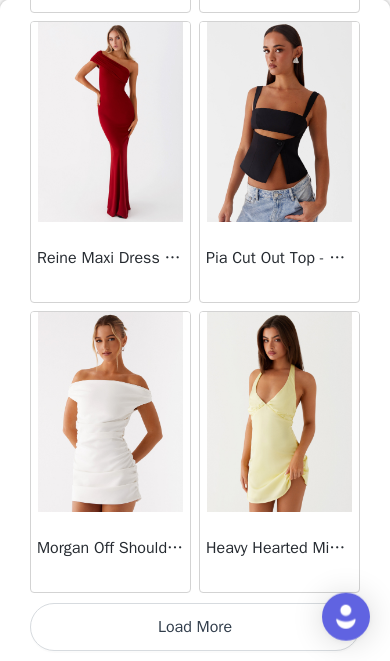 click on "Load More" at bounding box center [195, 627] 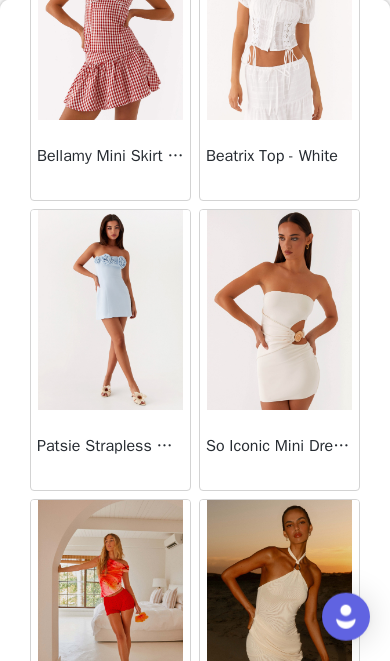 scroll, scrollTop: 12071, scrollLeft: 0, axis: vertical 